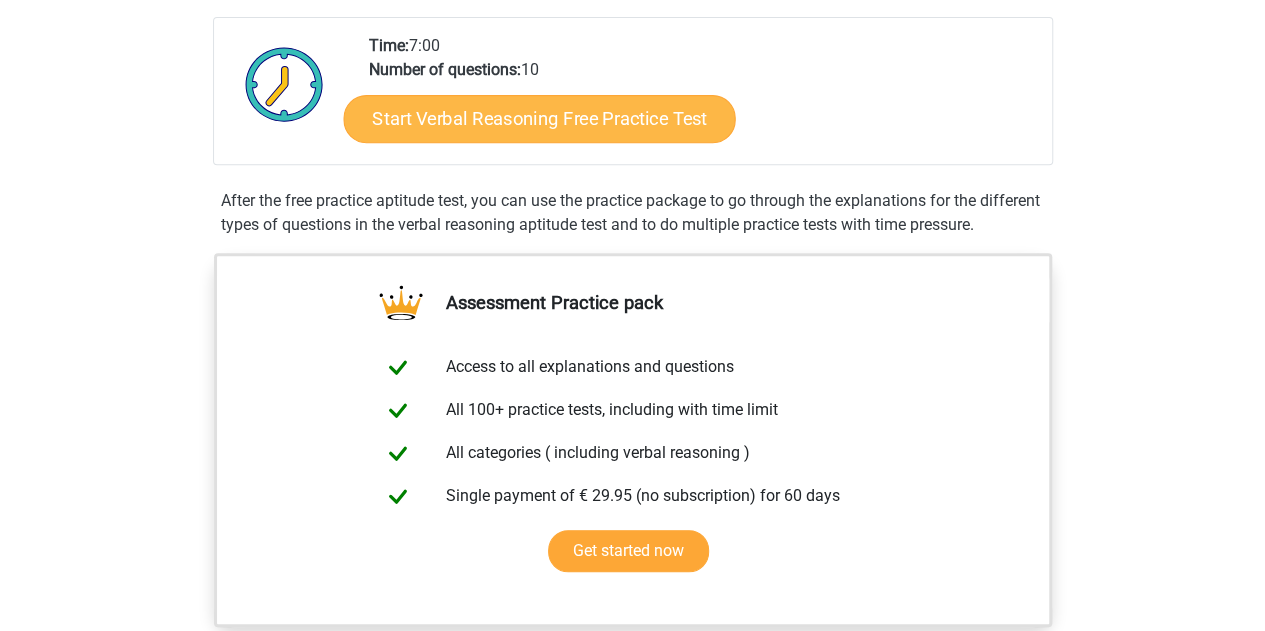scroll, scrollTop: 423, scrollLeft: 0, axis: vertical 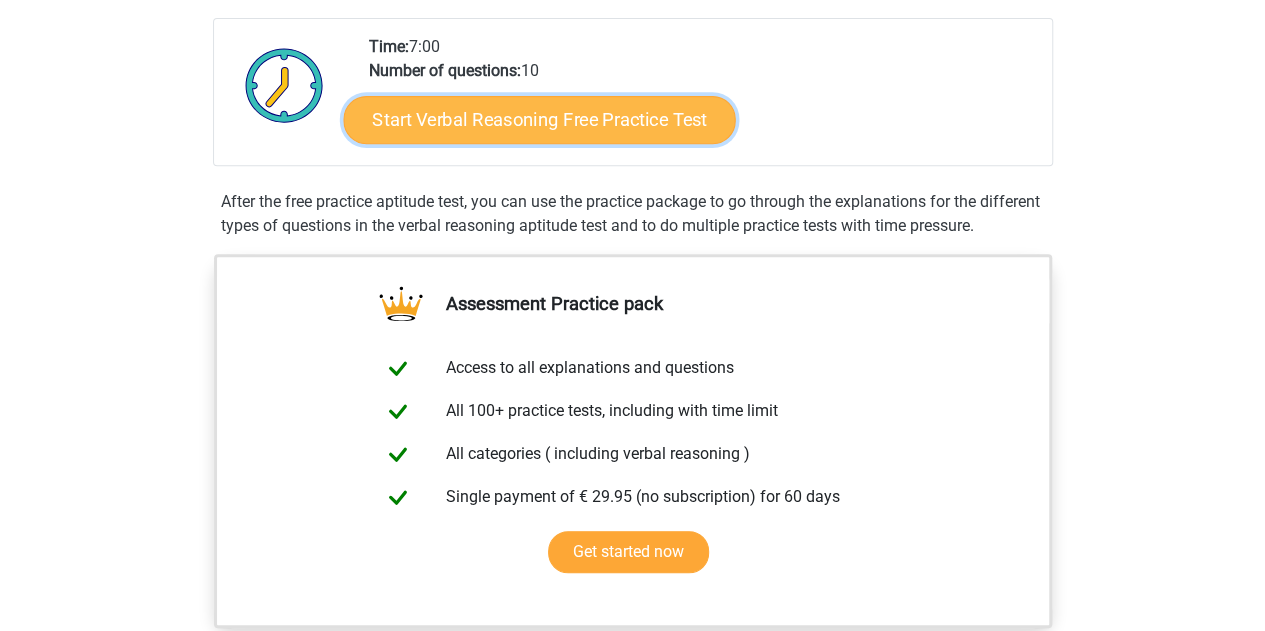 click on "Start Verbal Reasoning
Free Practice Test" at bounding box center (539, 120) 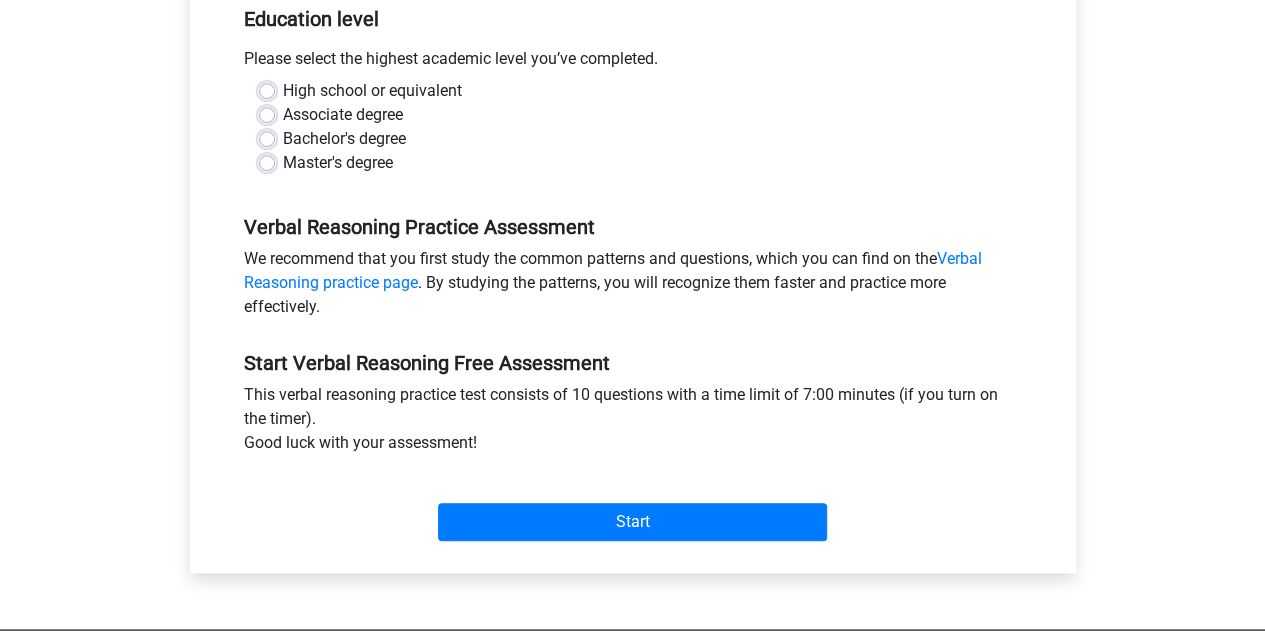 scroll, scrollTop: 420, scrollLeft: 0, axis: vertical 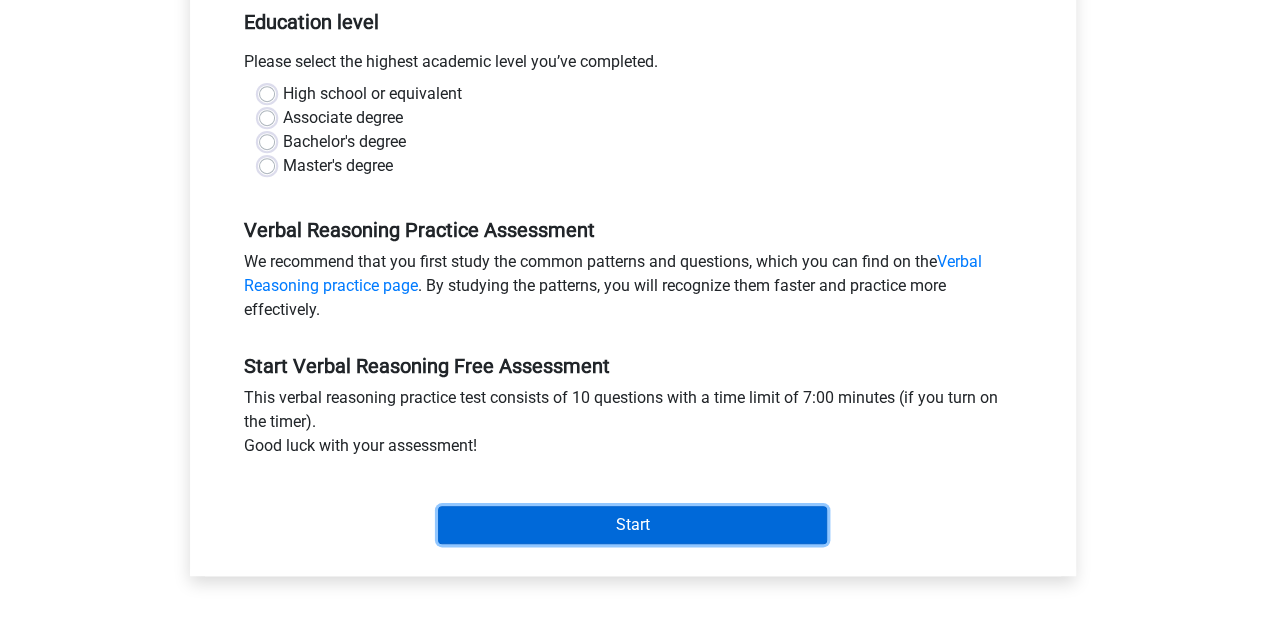 click on "Start" at bounding box center [632, 525] 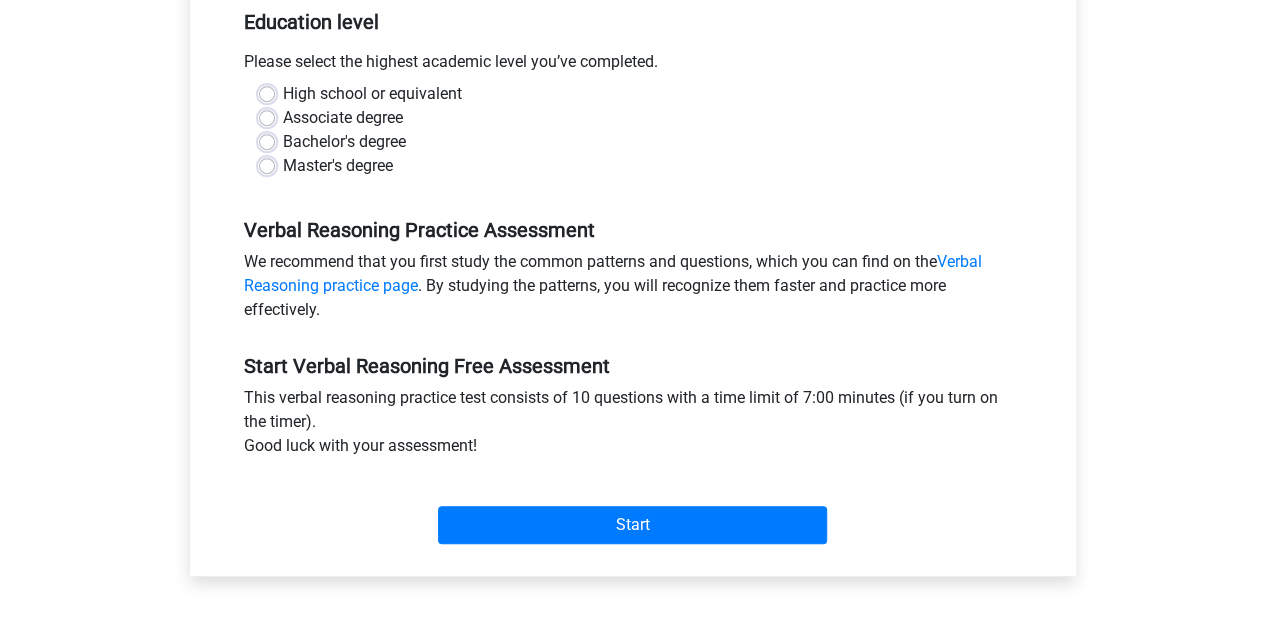 click on "High school or equivalent" at bounding box center [372, 94] 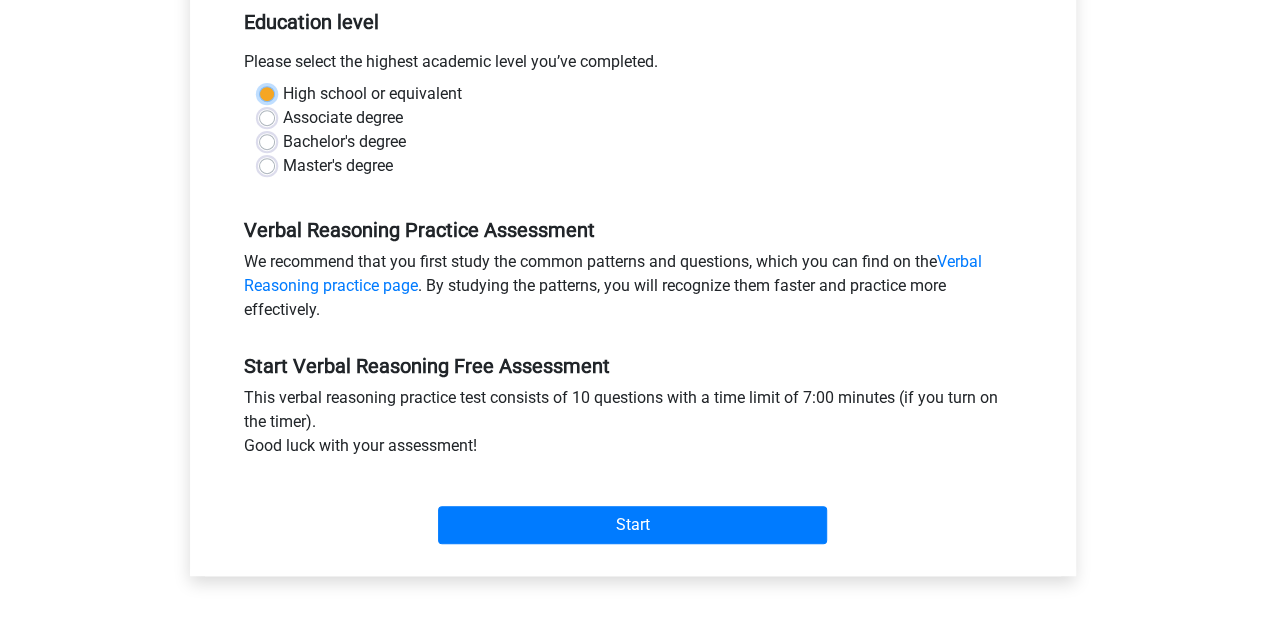 click on "High school or equivalent" at bounding box center [267, 92] 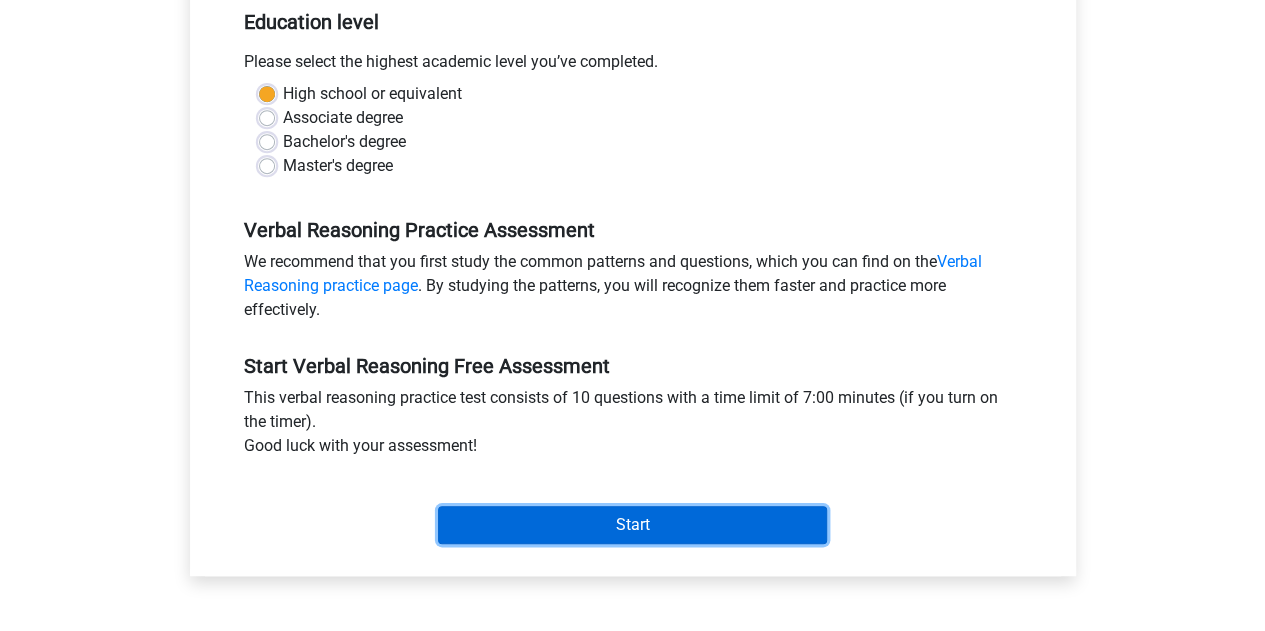 click on "Start" at bounding box center [632, 525] 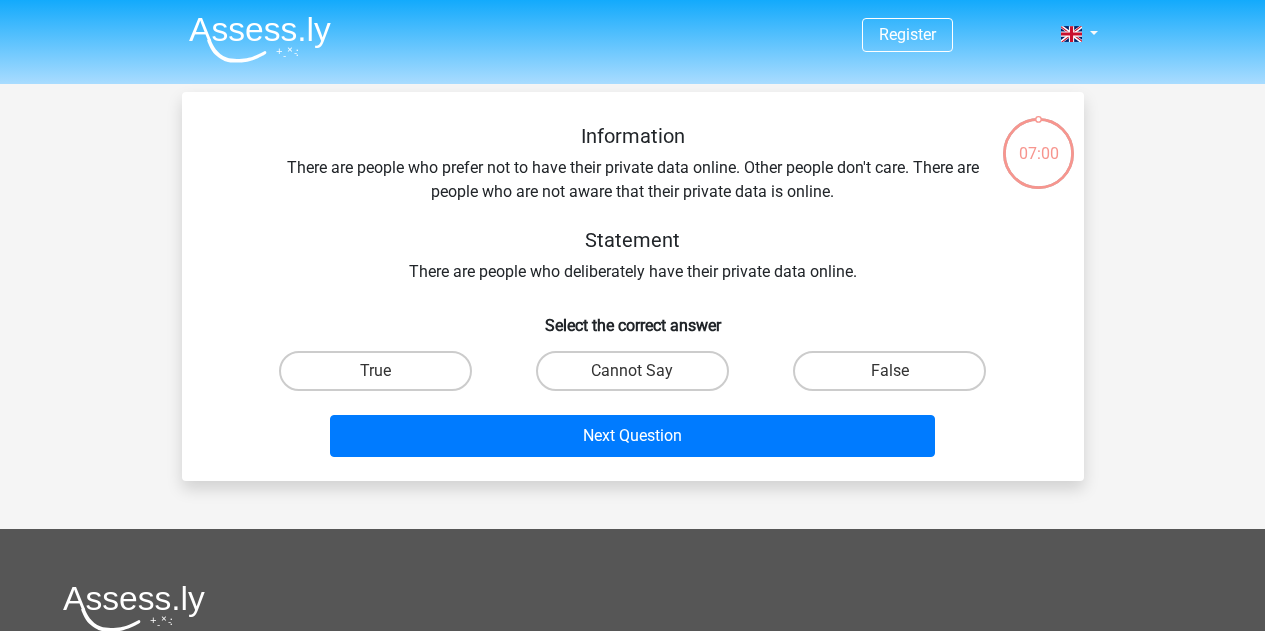scroll, scrollTop: 0, scrollLeft: 0, axis: both 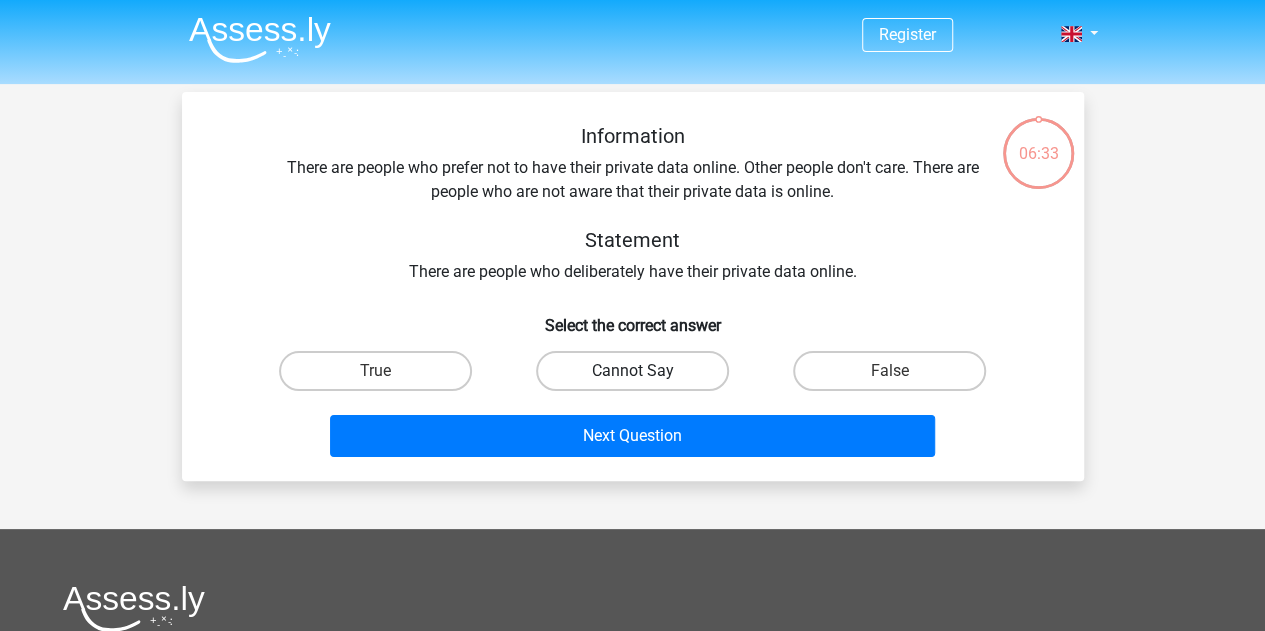 click on "Cannot Say" at bounding box center [632, 371] 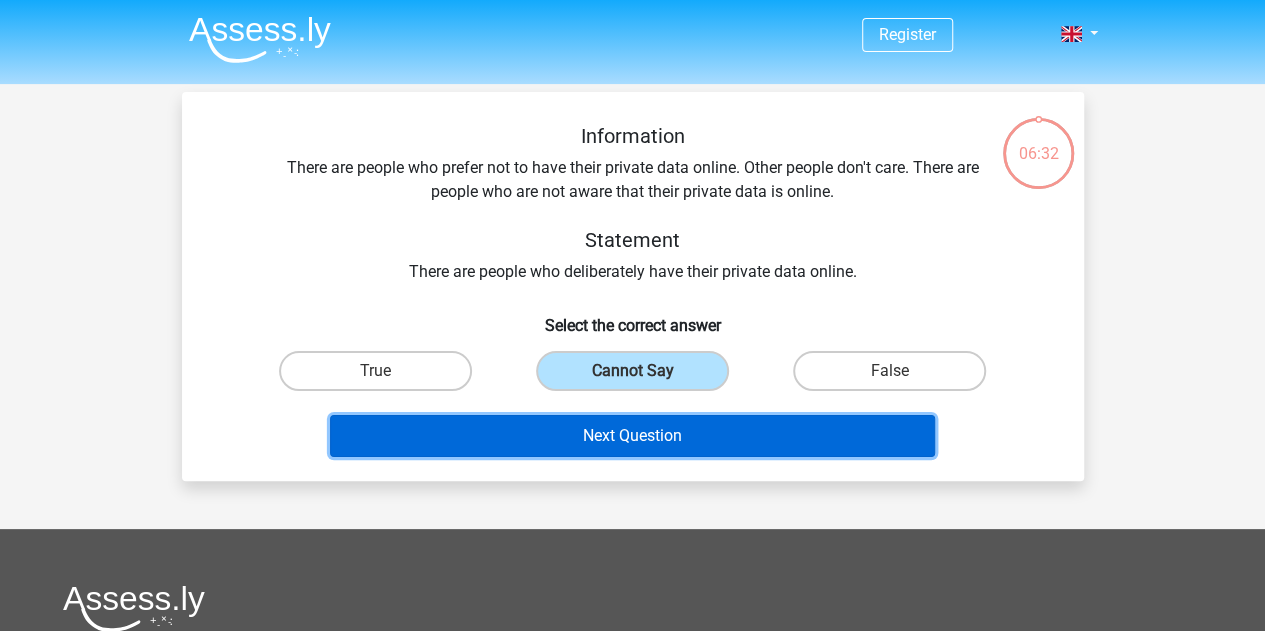 click on "Next Question" at bounding box center (632, 436) 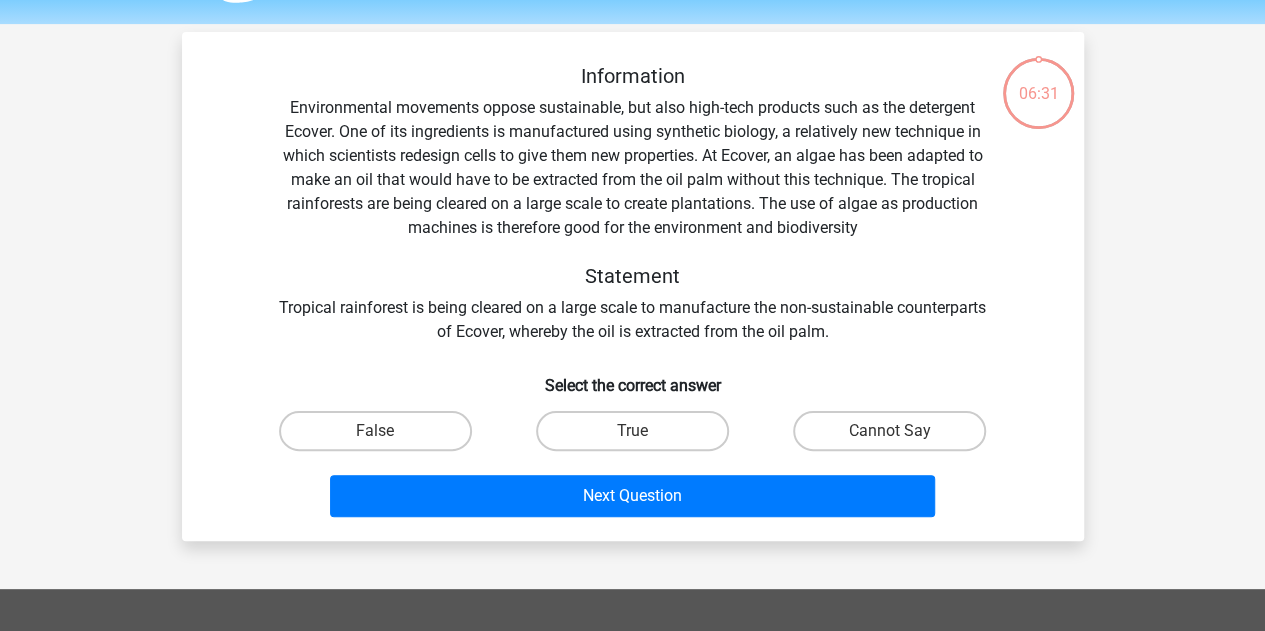 scroll, scrollTop: 92, scrollLeft: 0, axis: vertical 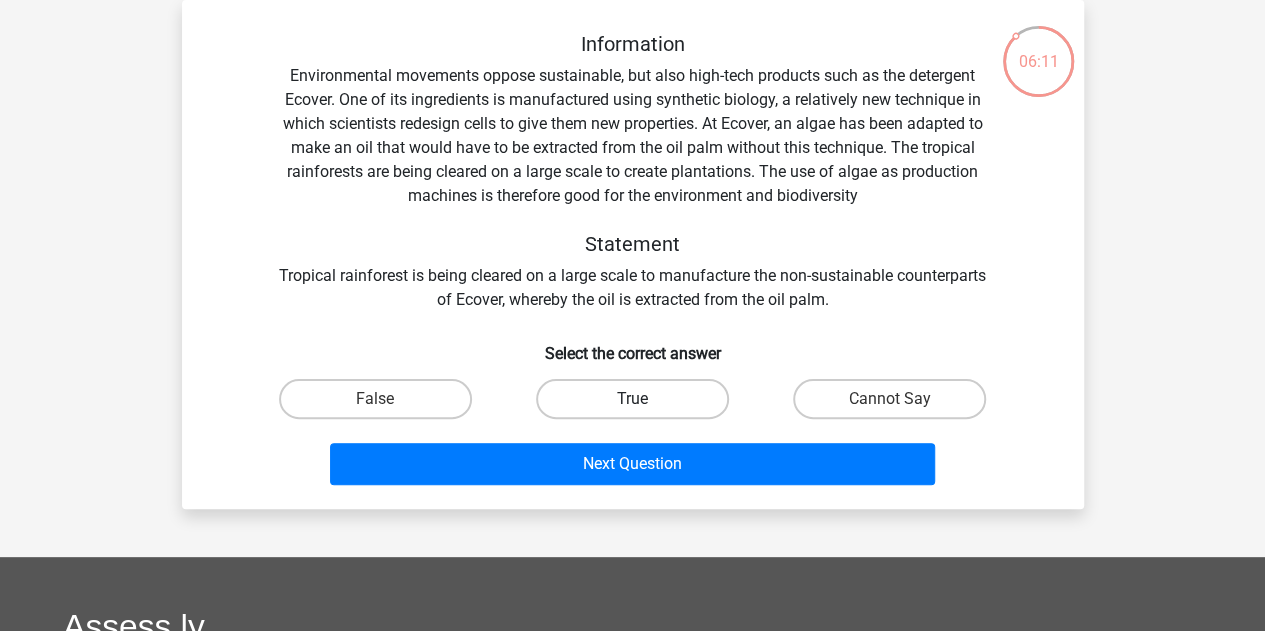 click on "True" at bounding box center [632, 399] 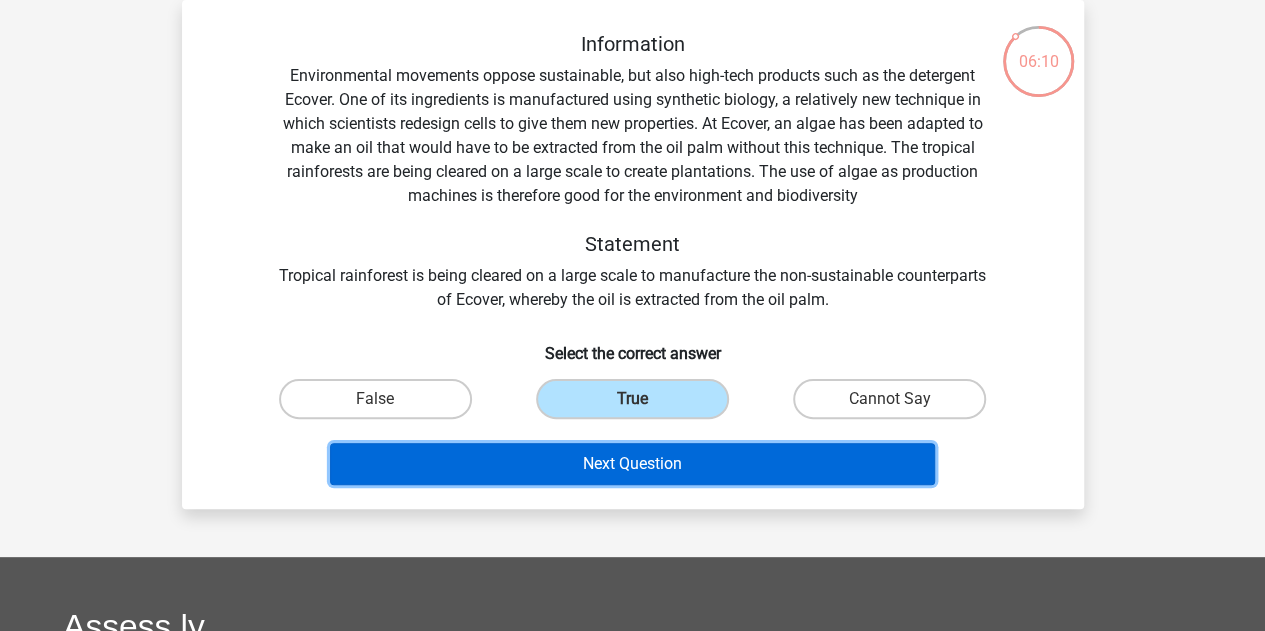 click on "Next Question" at bounding box center (632, 464) 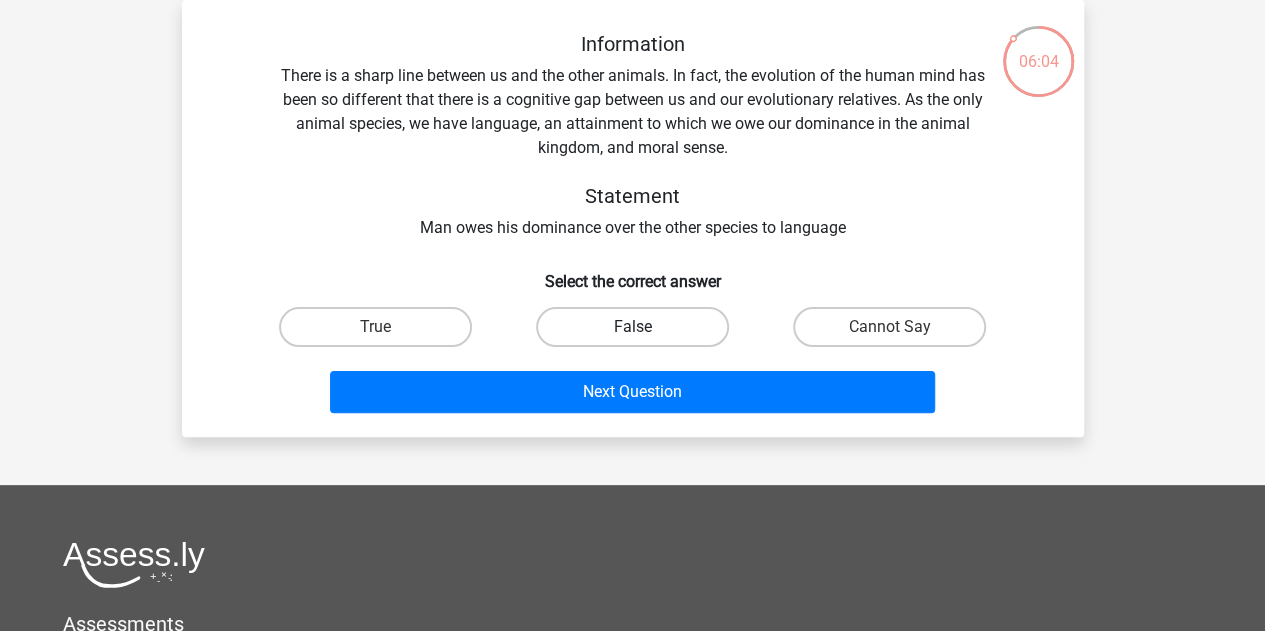 click on "False" at bounding box center (632, 327) 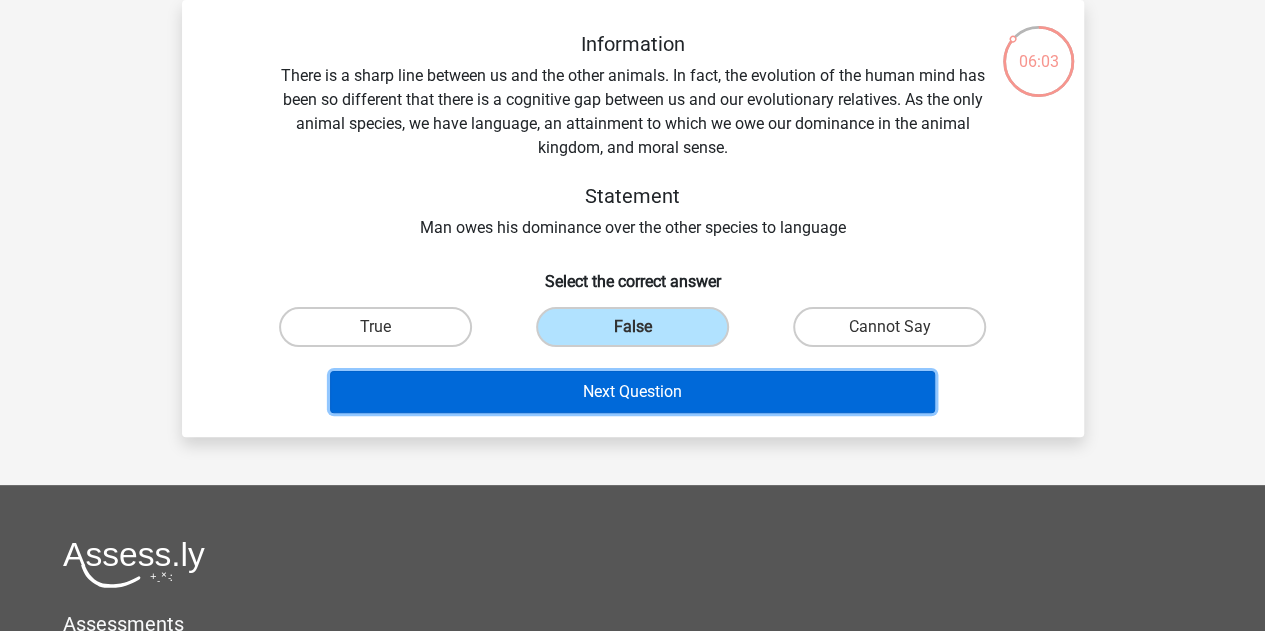 click on "Next Question" at bounding box center [632, 392] 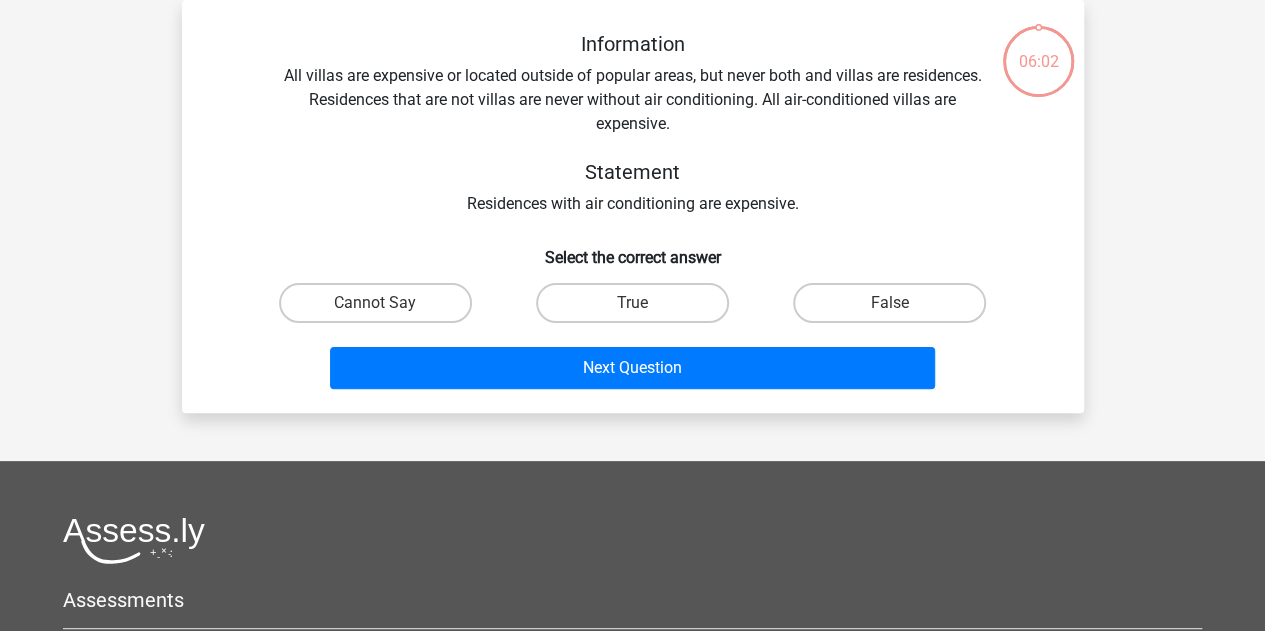 scroll, scrollTop: 86, scrollLeft: 0, axis: vertical 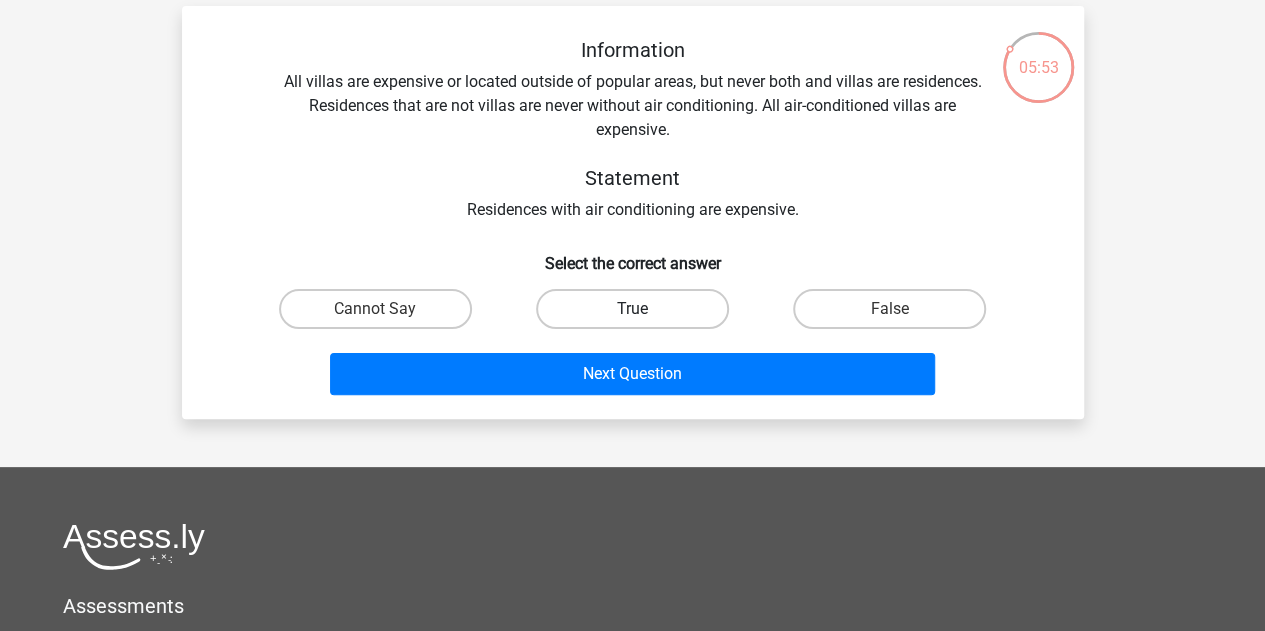 click on "True" at bounding box center [632, 309] 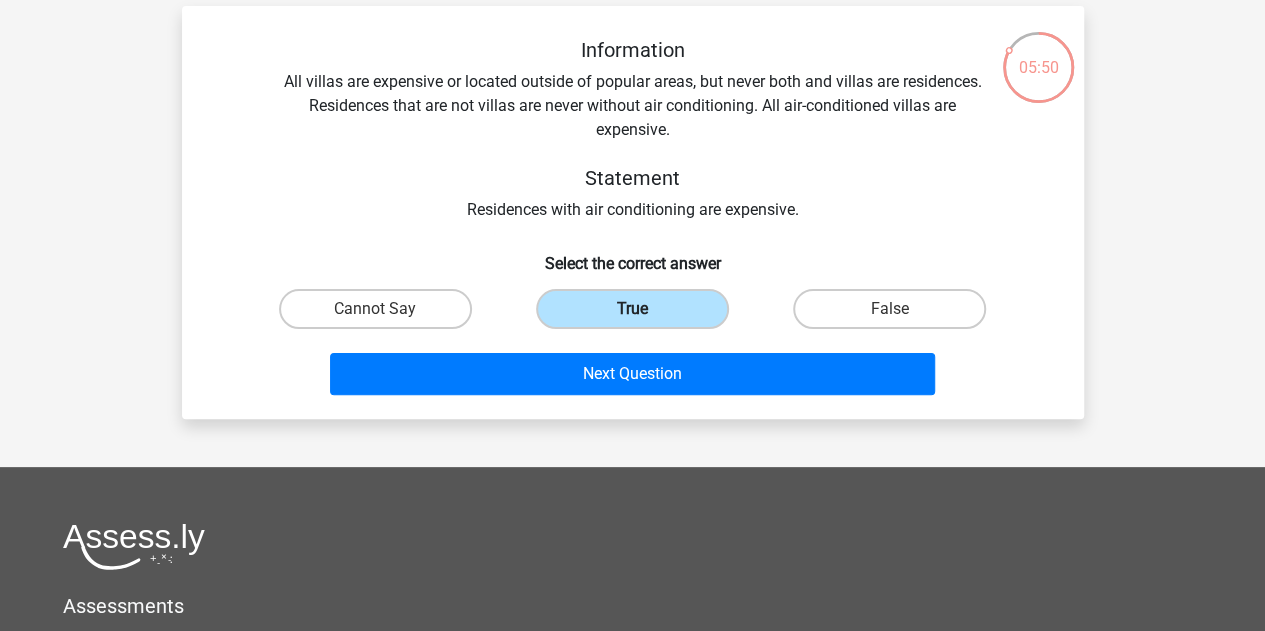 click on "True" at bounding box center [632, 309] 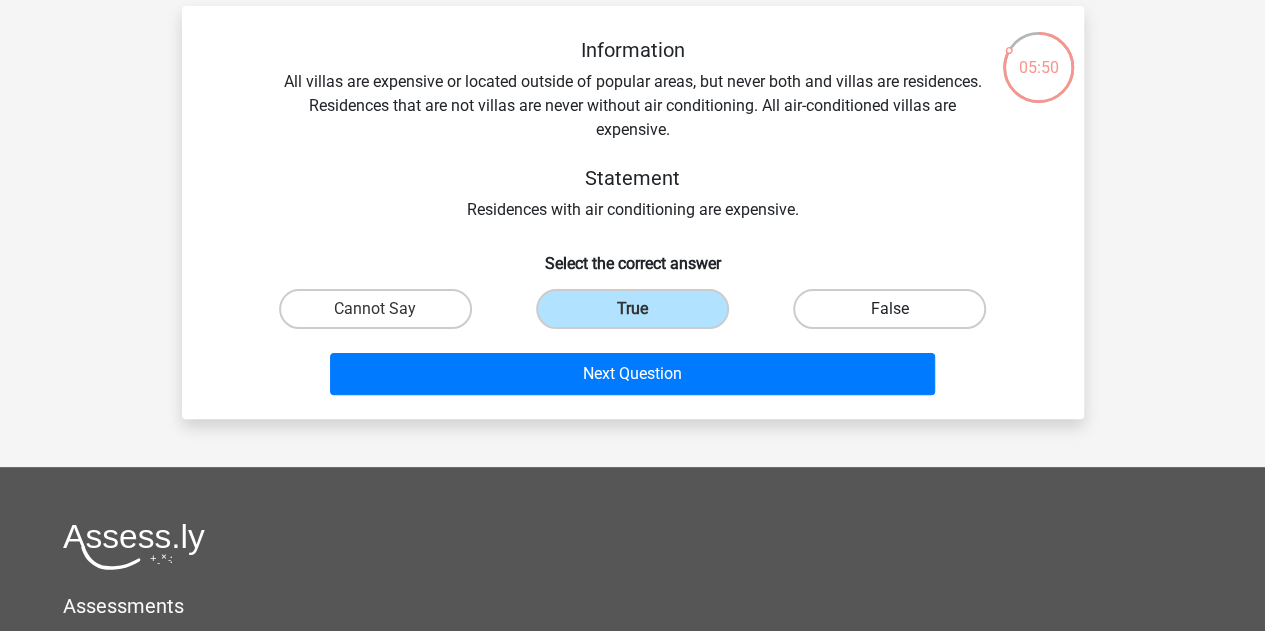 click on "False" at bounding box center (889, 309) 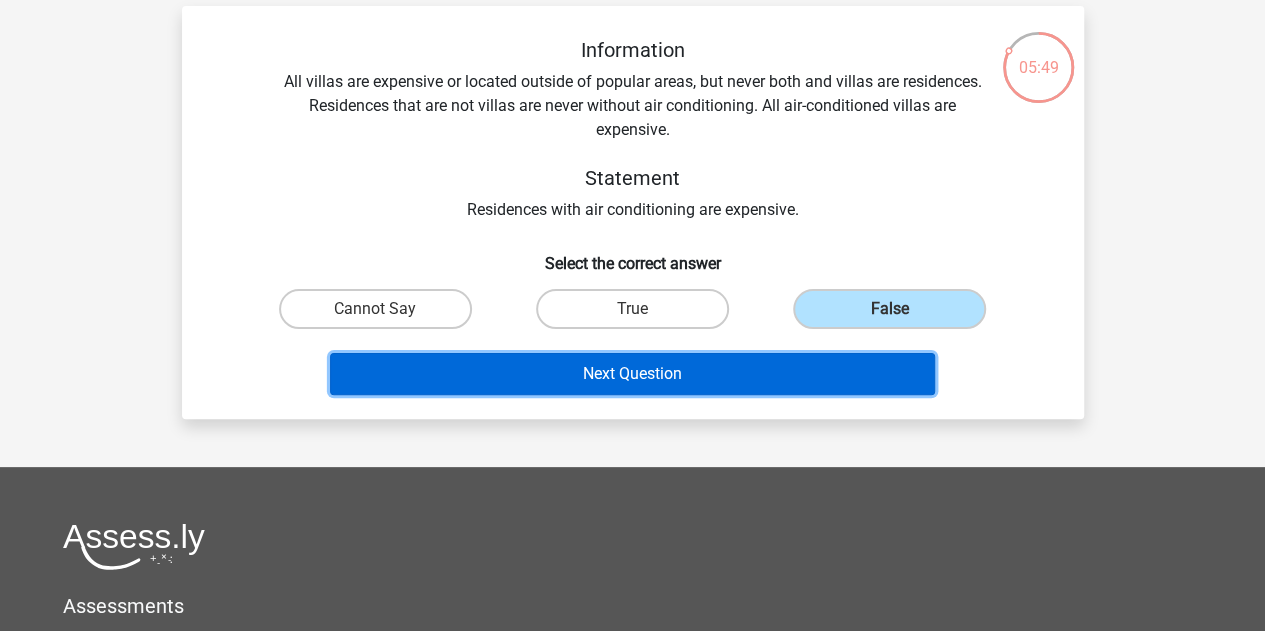 click on "Next Question" at bounding box center [632, 374] 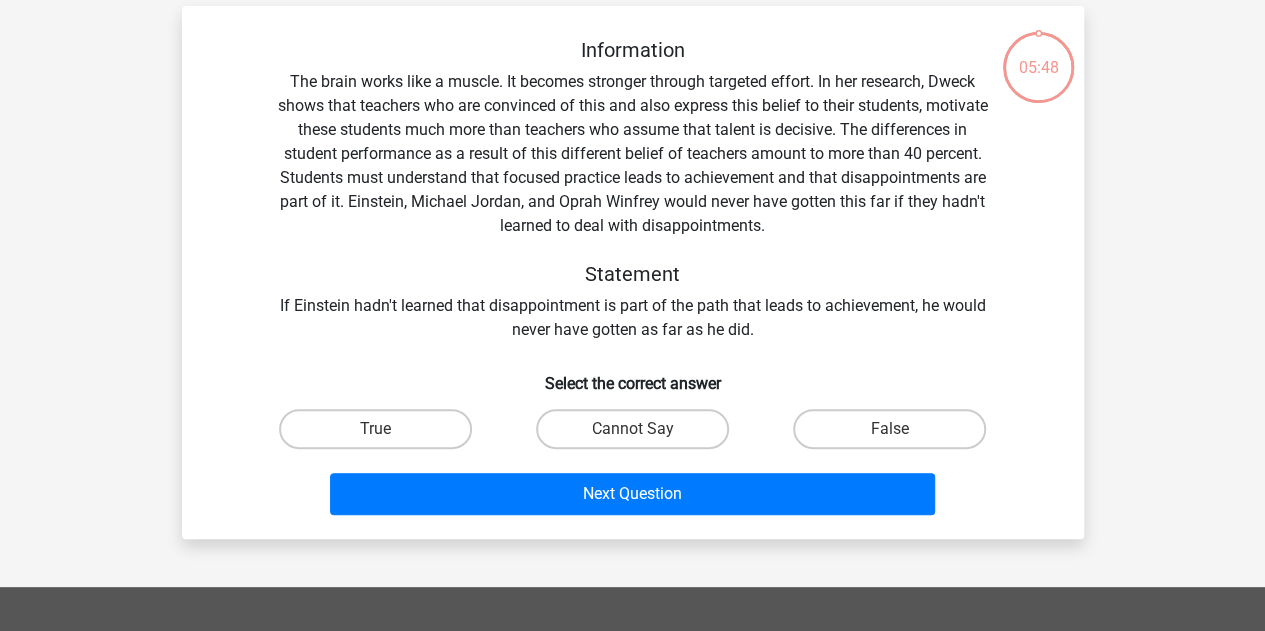 scroll, scrollTop: 92, scrollLeft: 0, axis: vertical 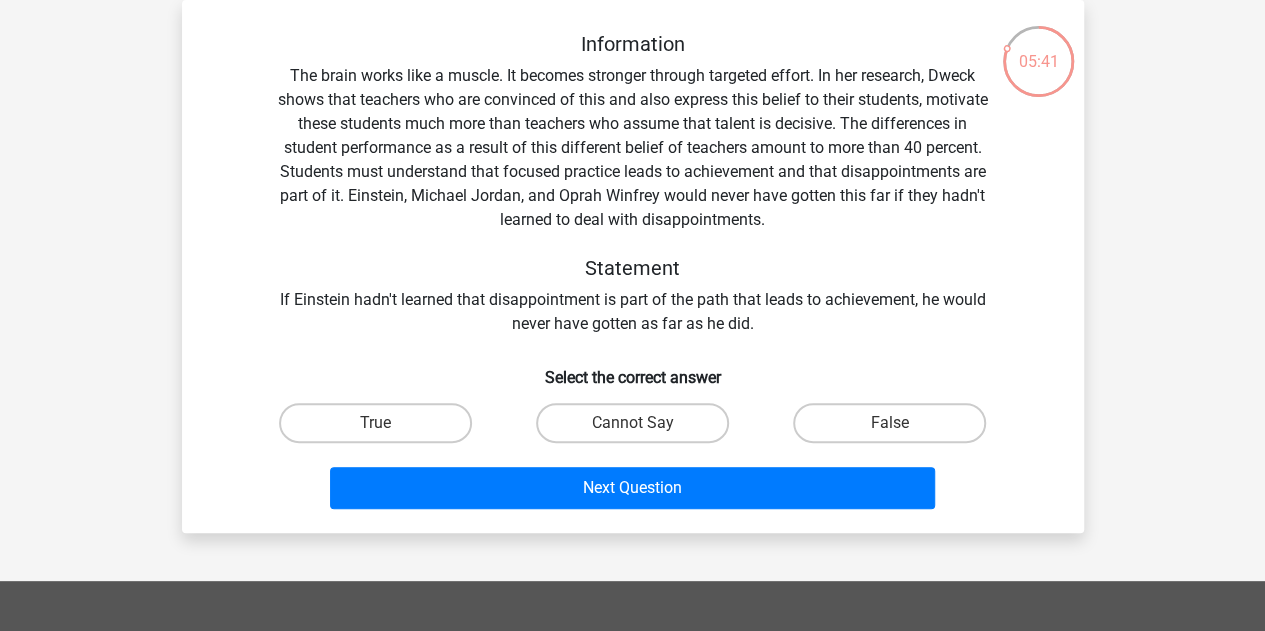 click on "True" at bounding box center [375, 423] 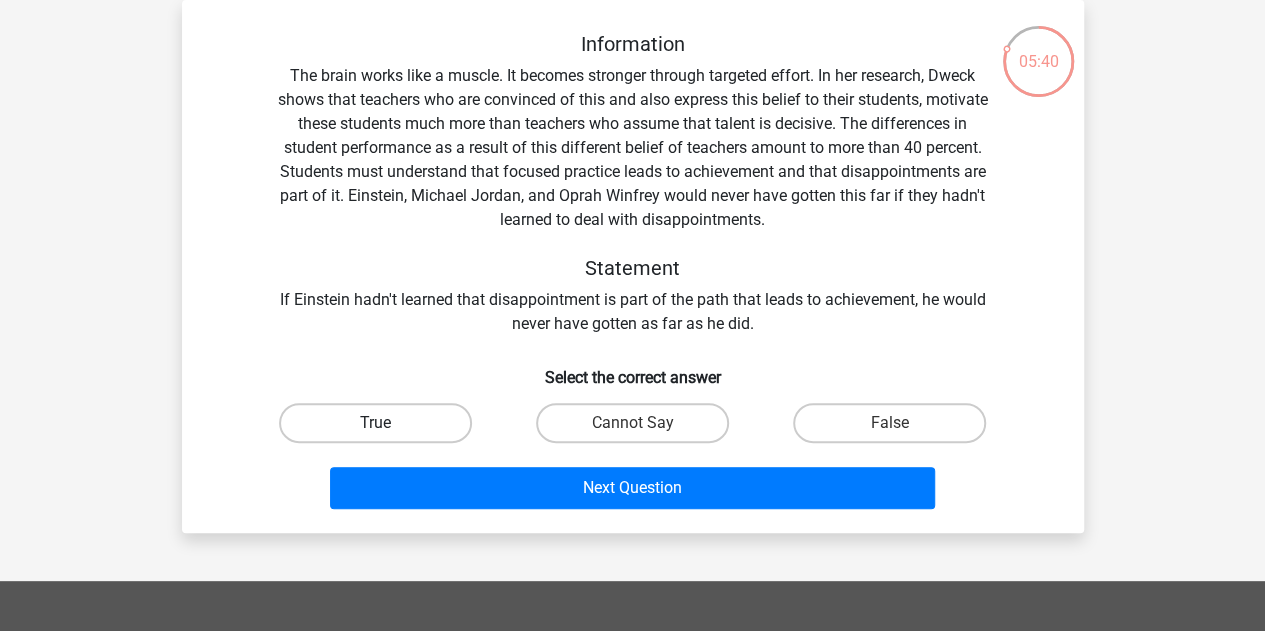 click on "True" at bounding box center [375, 423] 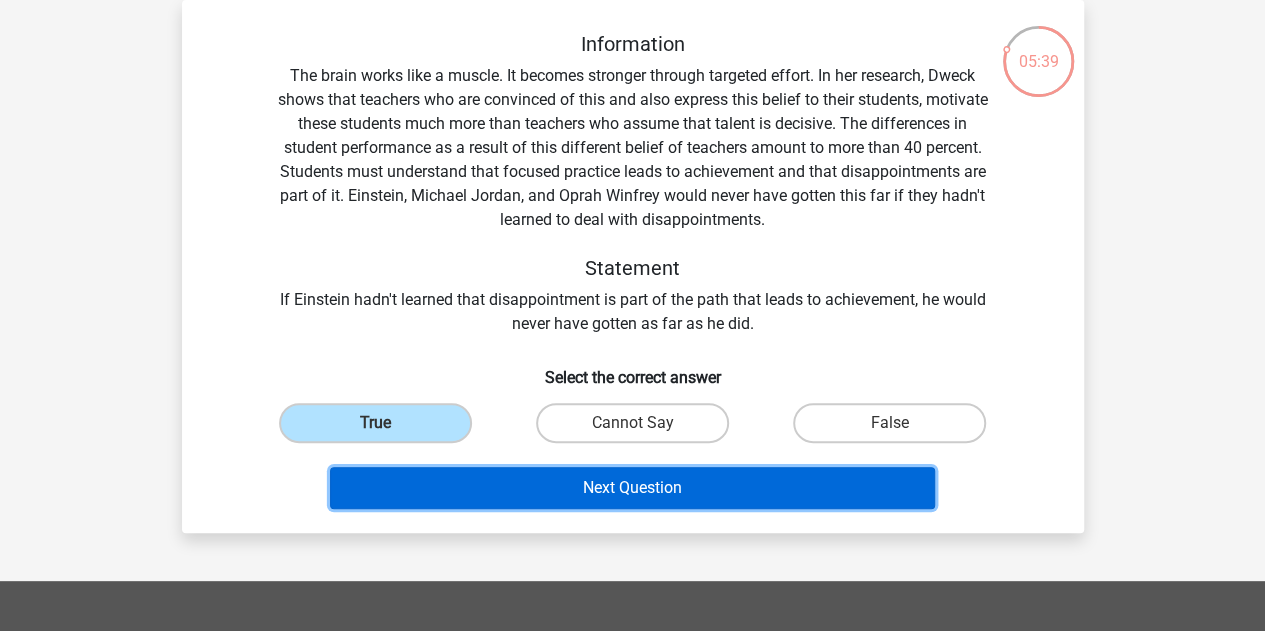 click on "Next Question" at bounding box center (632, 488) 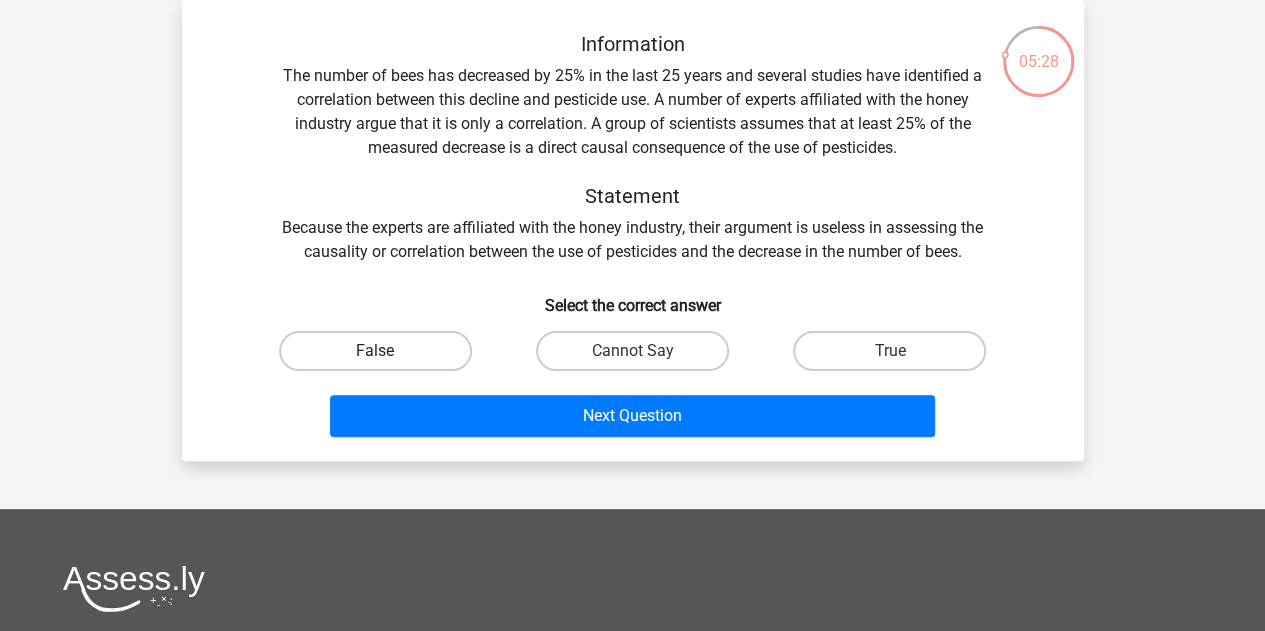 click on "False" at bounding box center (375, 351) 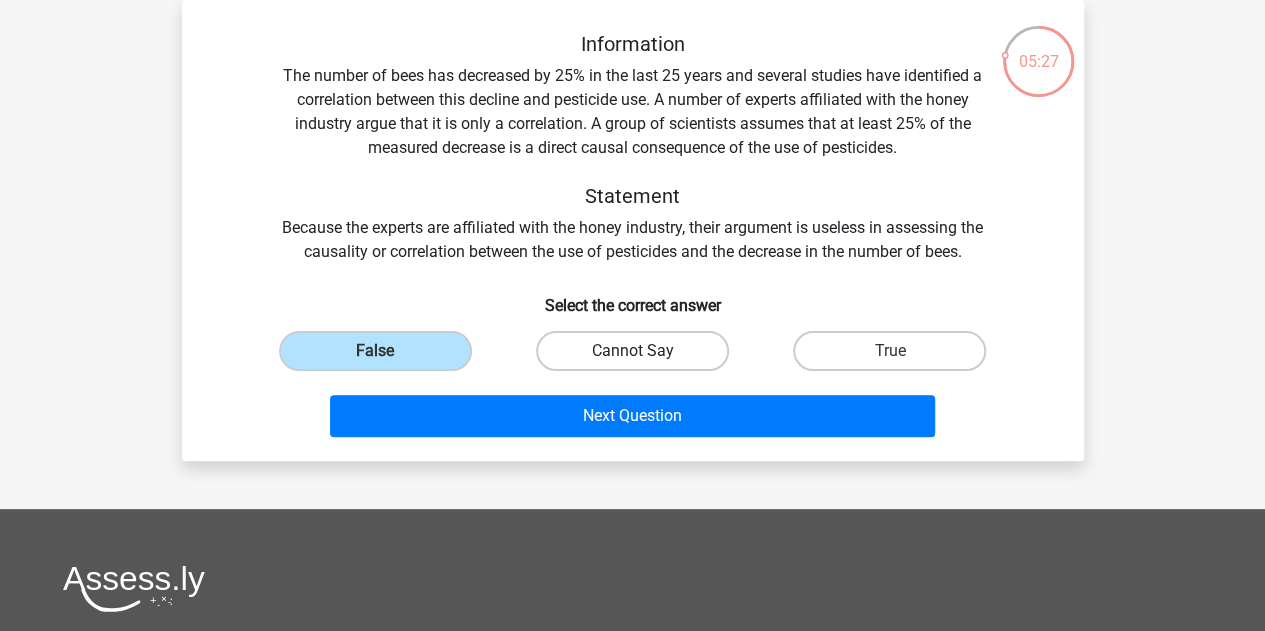 click on "Cannot Say" at bounding box center (632, 351) 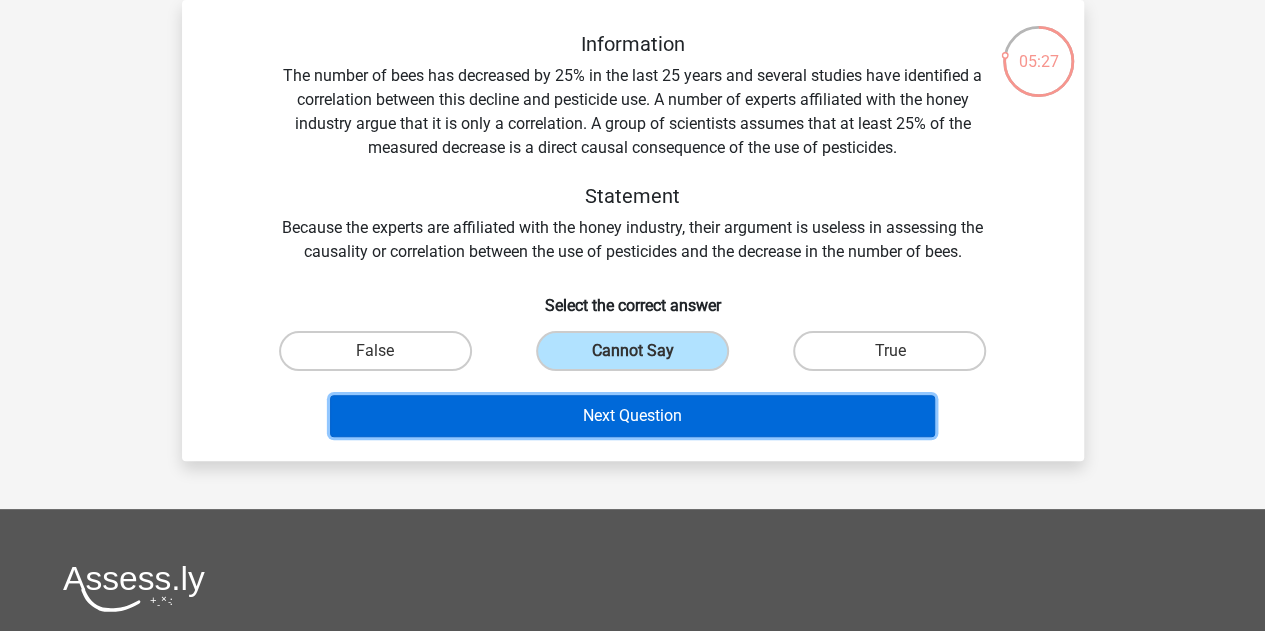click on "Next Question" at bounding box center (632, 416) 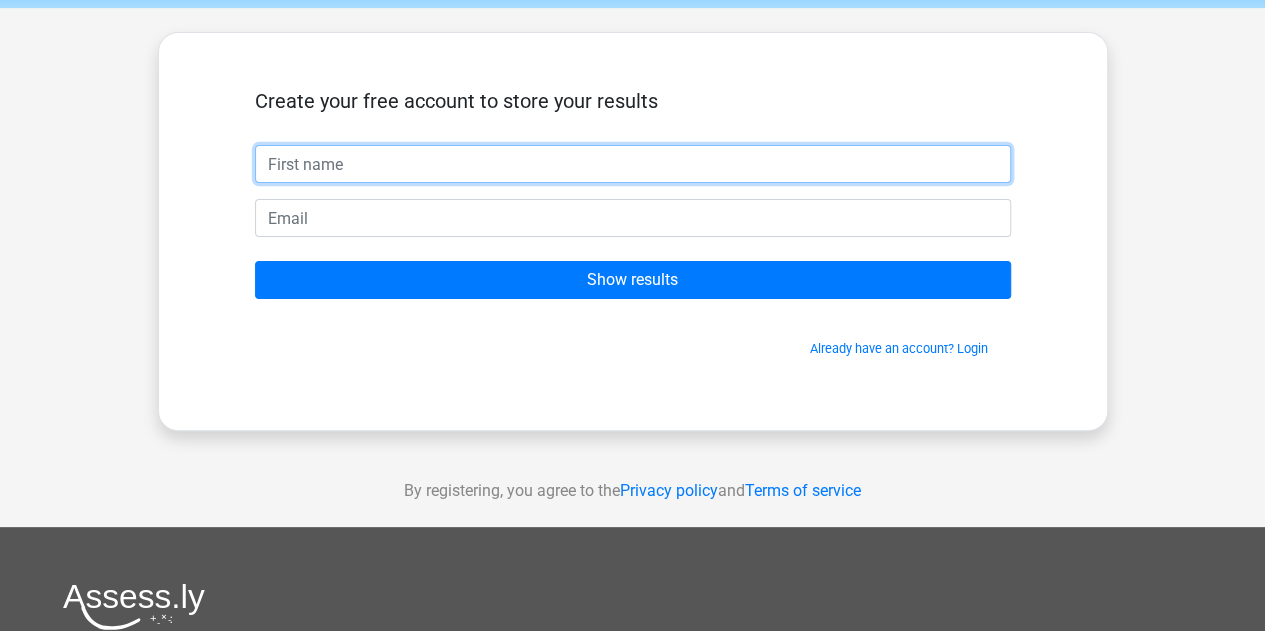 scroll, scrollTop: 0, scrollLeft: 0, axis: both 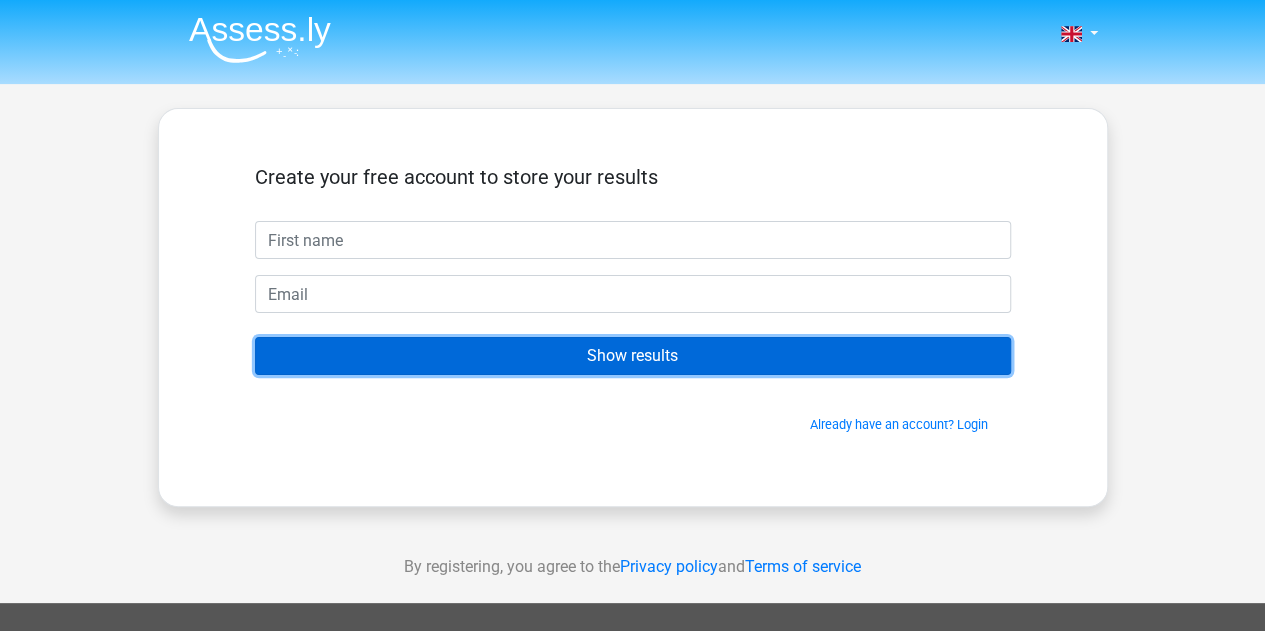 click on "Show results" at bounding box center [633, 356] 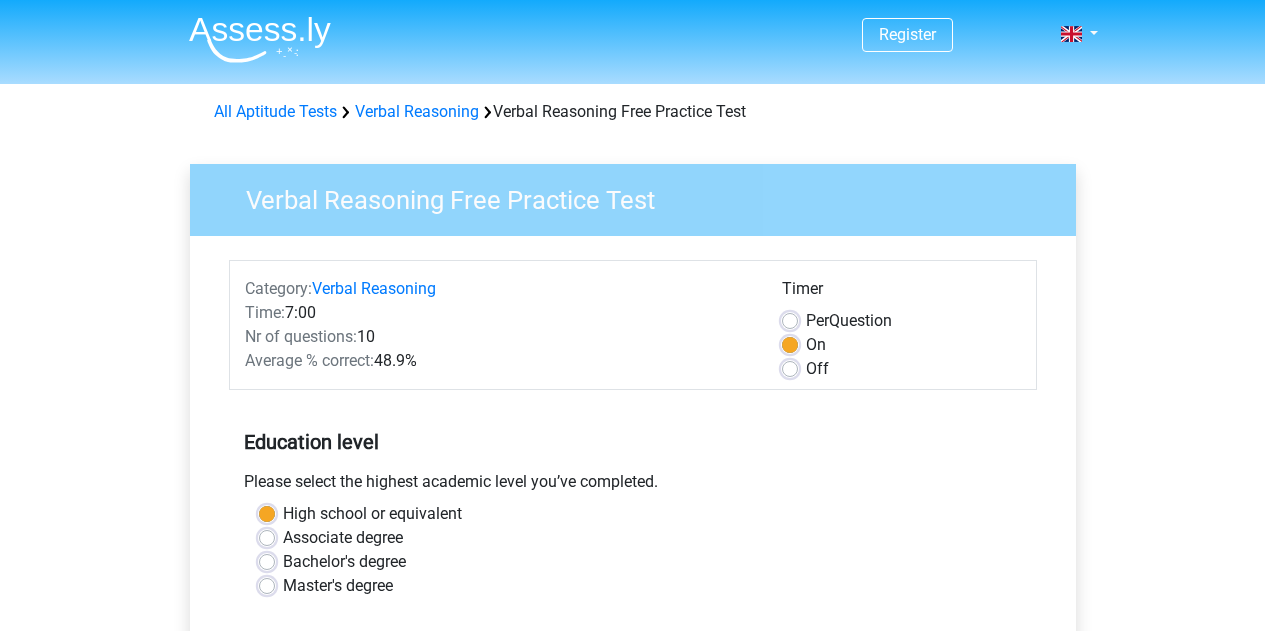 scroll, scrollTop: 420, scrollLeft: 0, axis: vertical 